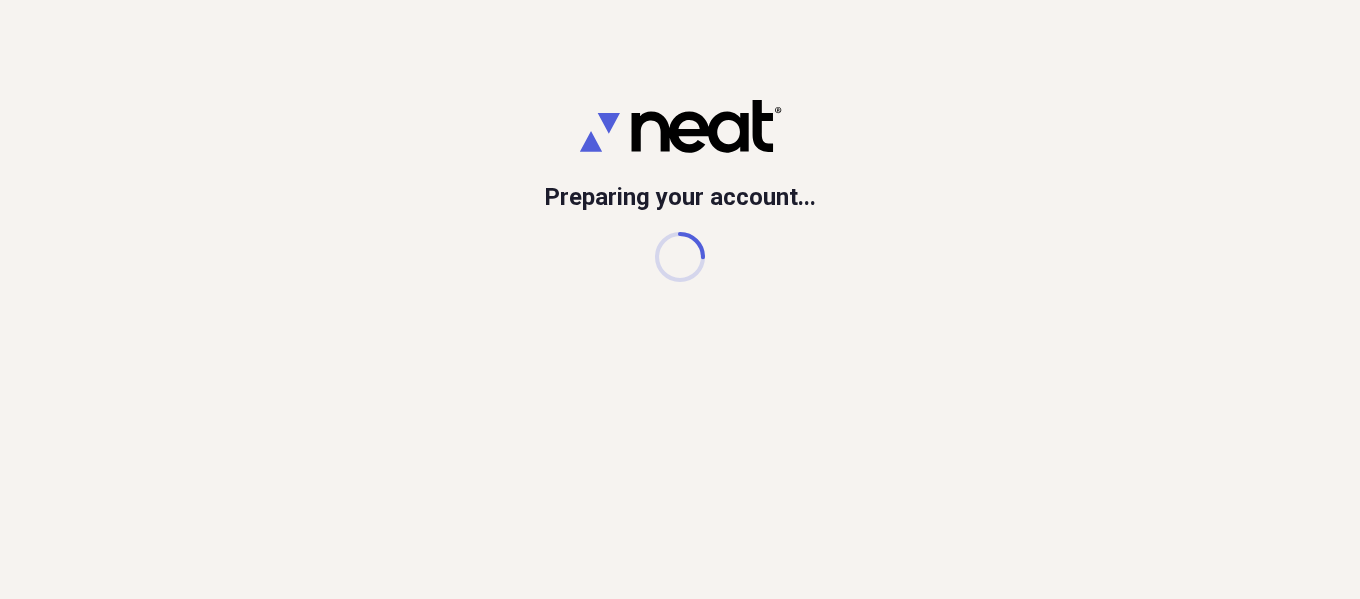 scroll, scrollTop: 0, scrollLeft: 0, axis: both 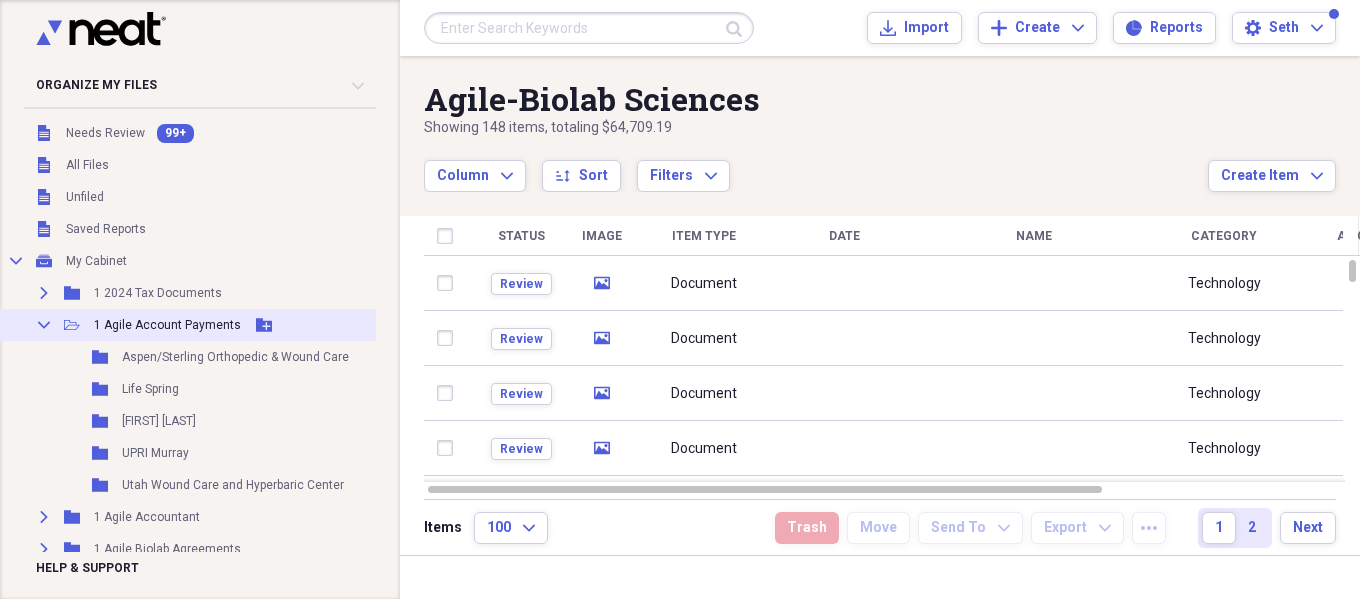 click 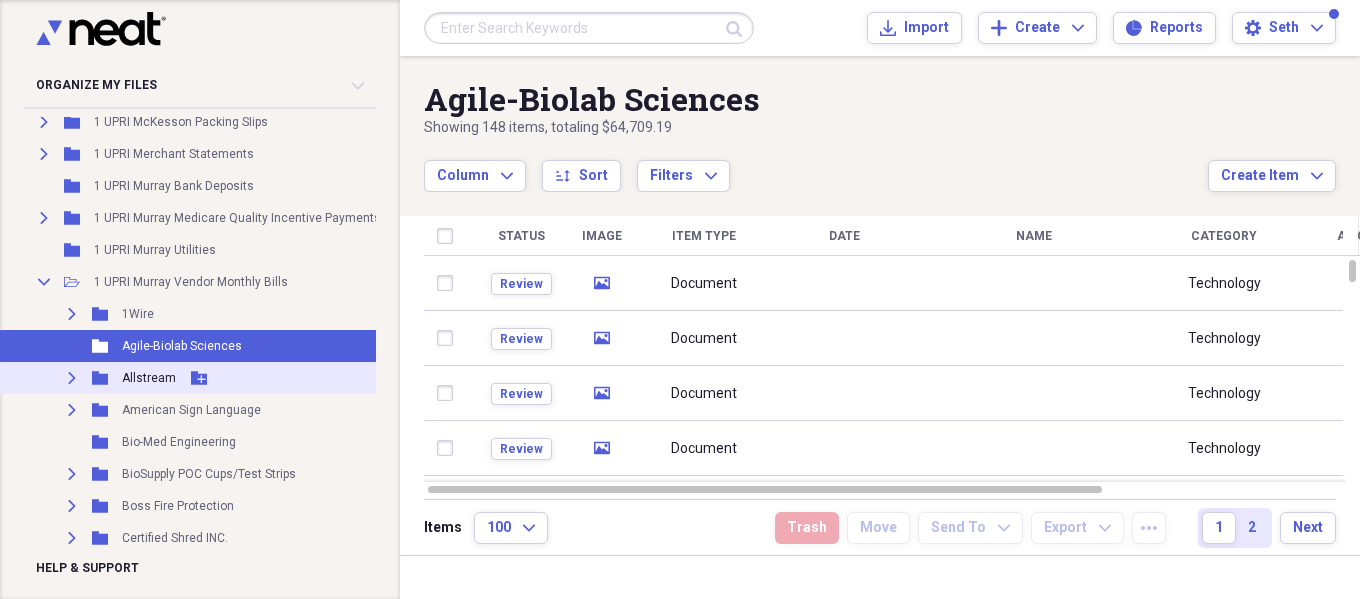 scroll, scrollTop: 1800, scrollLeft: 0, axis: vertical 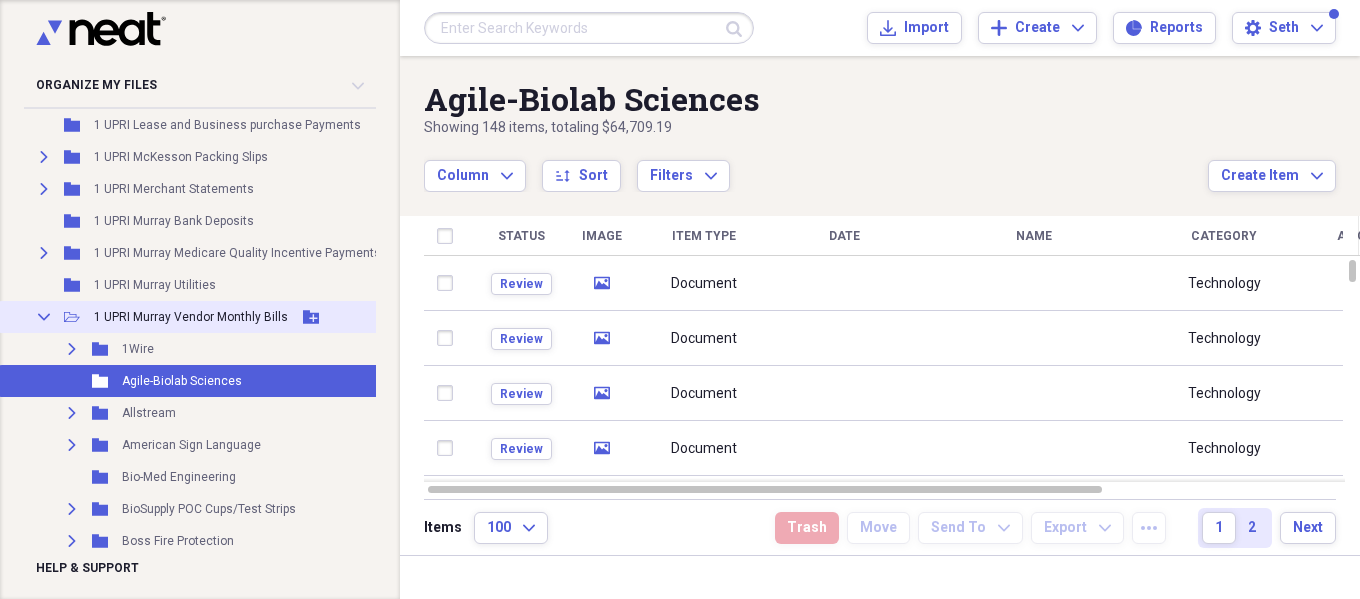 click on "Collapse" 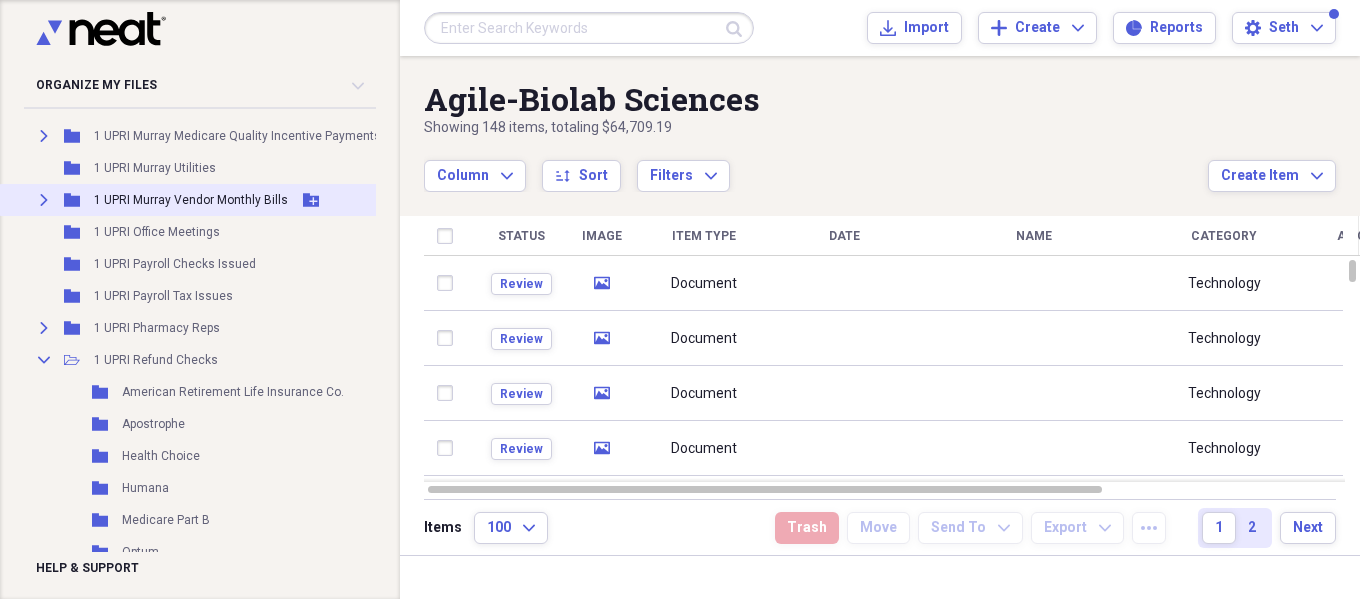 scroll, scrollTop: 2000, scrollLeft: 0, axis: vertical 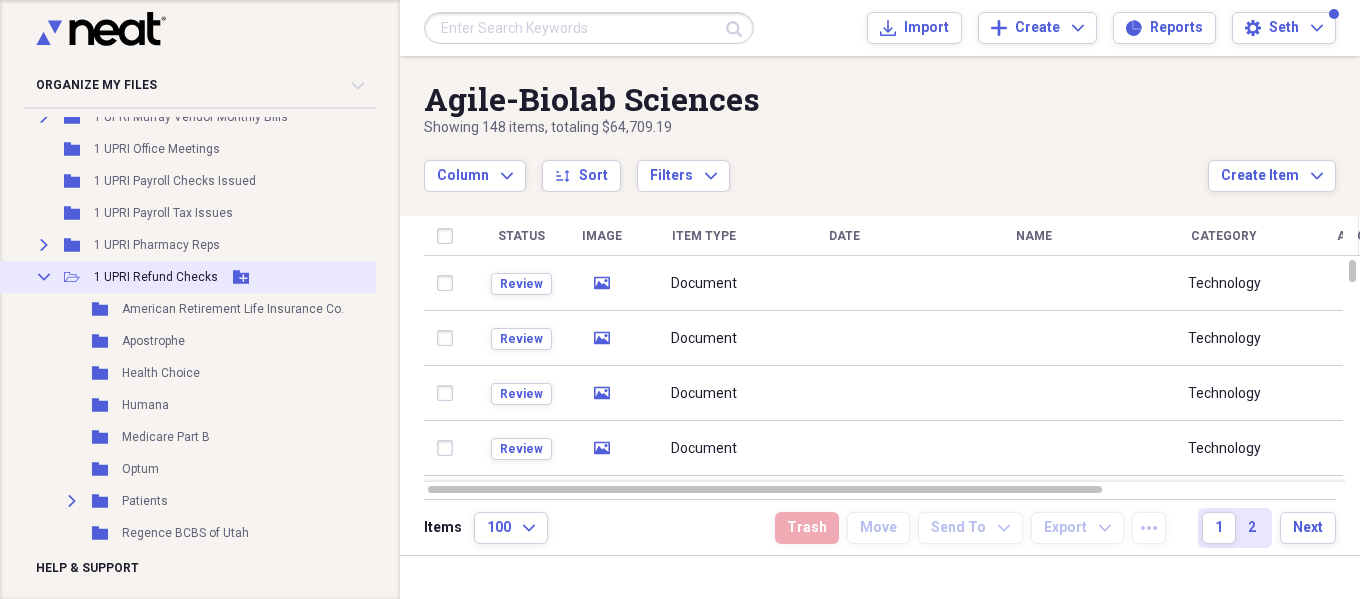 click on "Collapse" 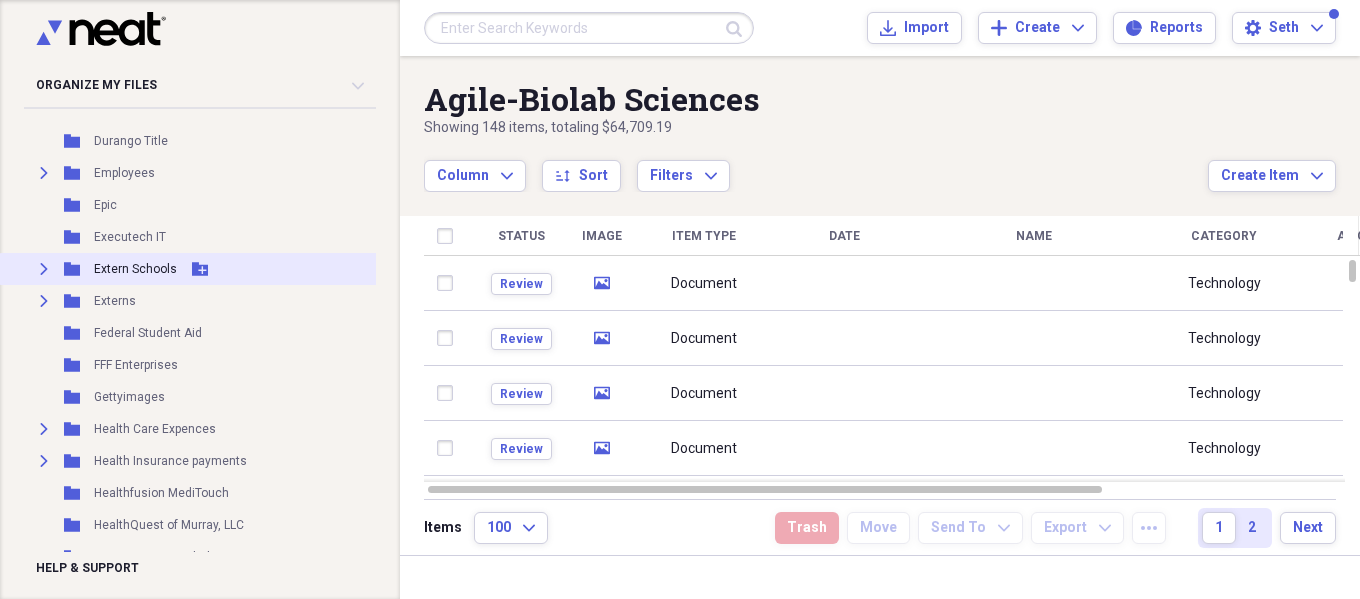 scroll, scrollTop: 4500, scrollLeft: 0, axis: vertical 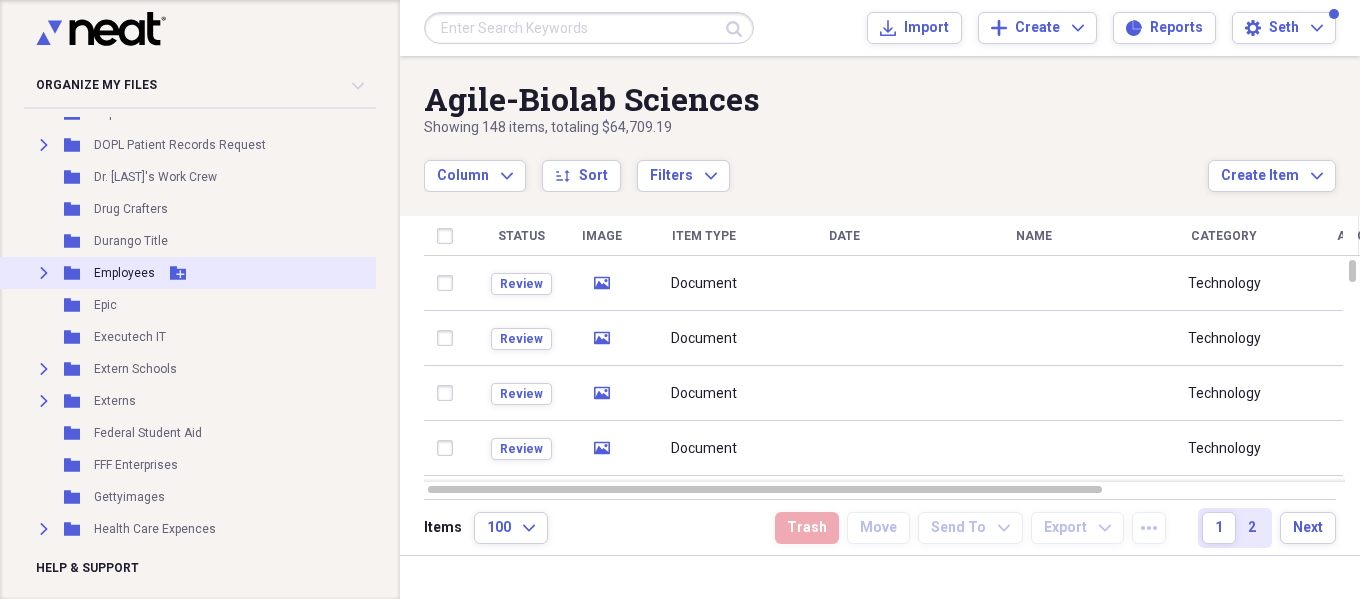 click 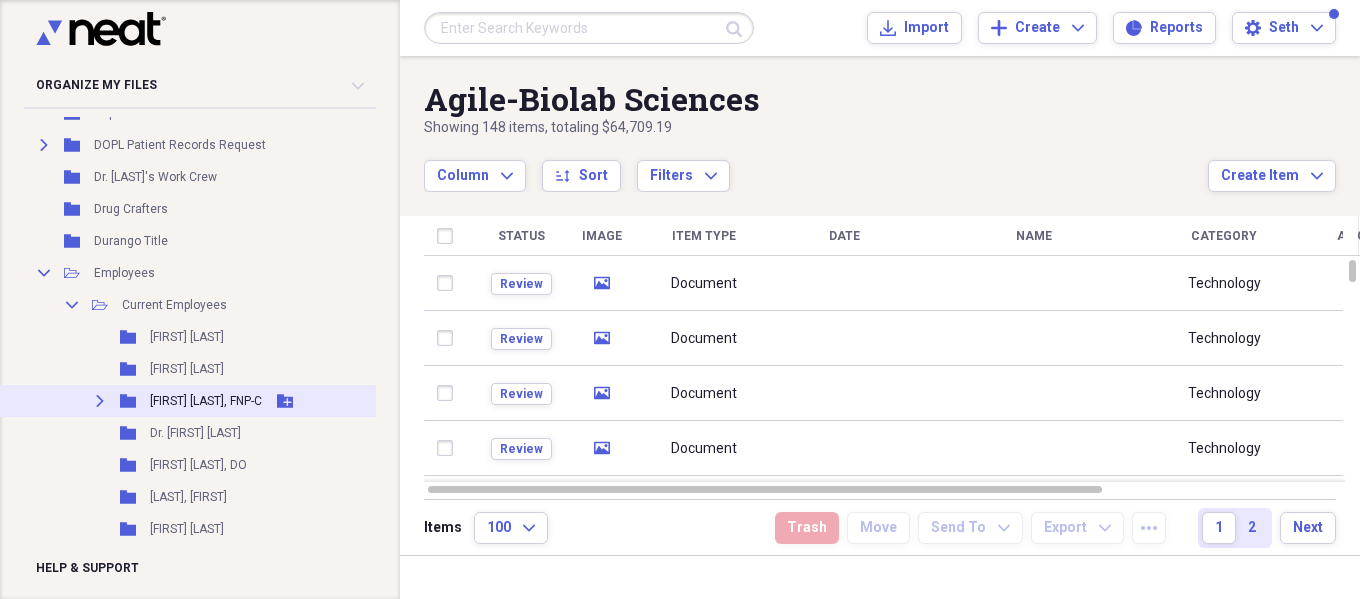 click 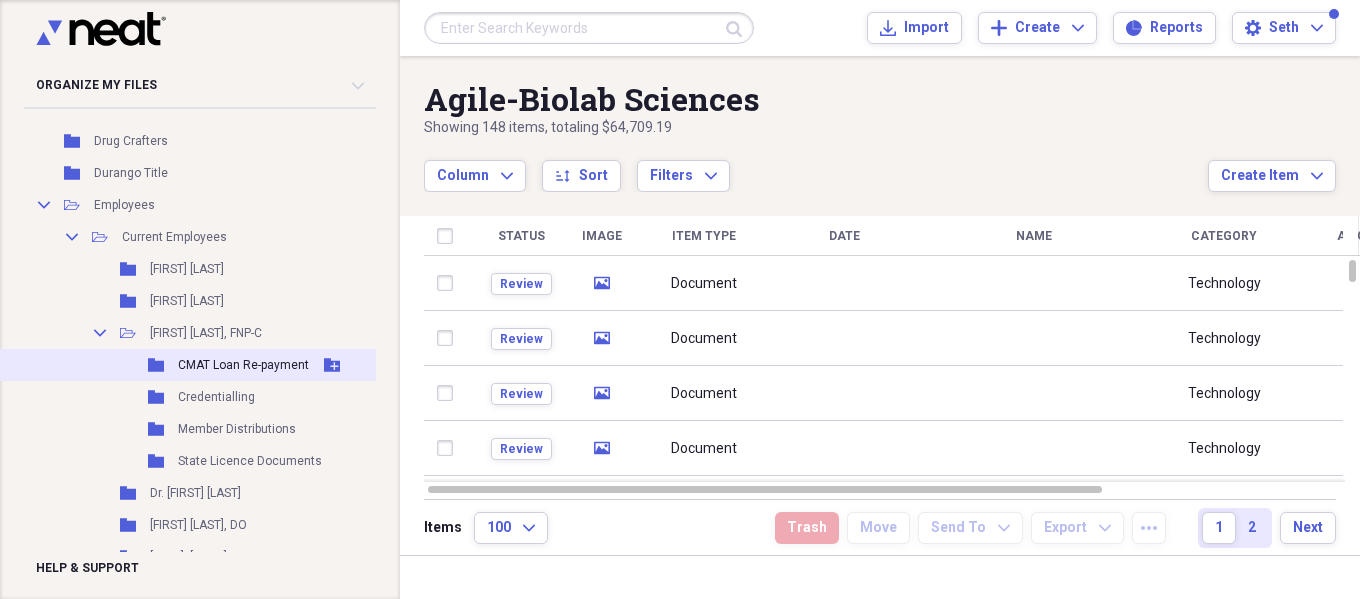 scroll, scrollTop: 4600, scrollLeft: 0, axis: vertical 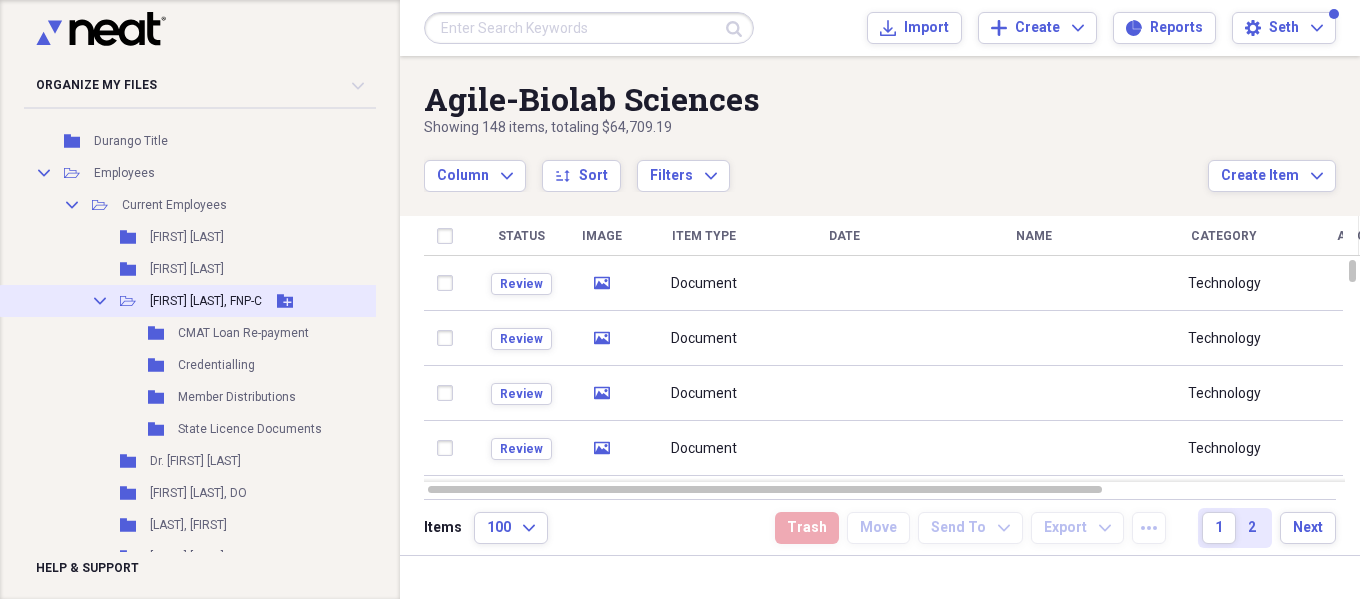 click on "[FIRST] [LAST], FNP-C" at bounding box center (206, 301) 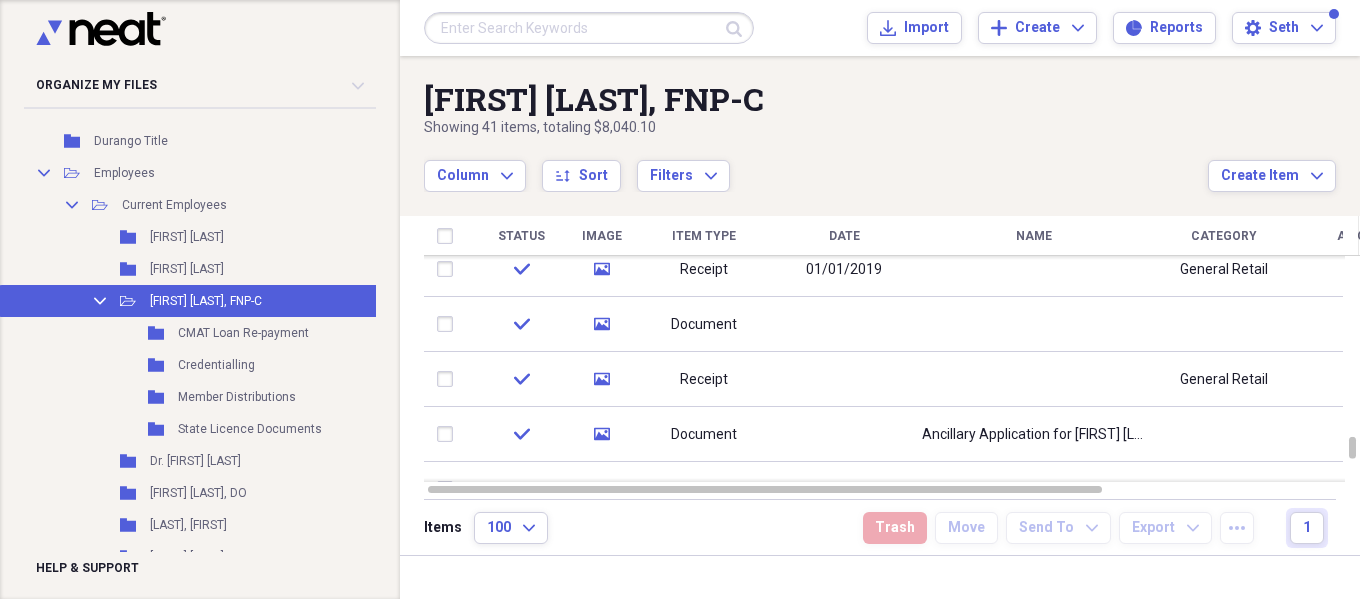 click on "Column Expand sort Sort Filters  Expand" at bounding box center [816, 165] 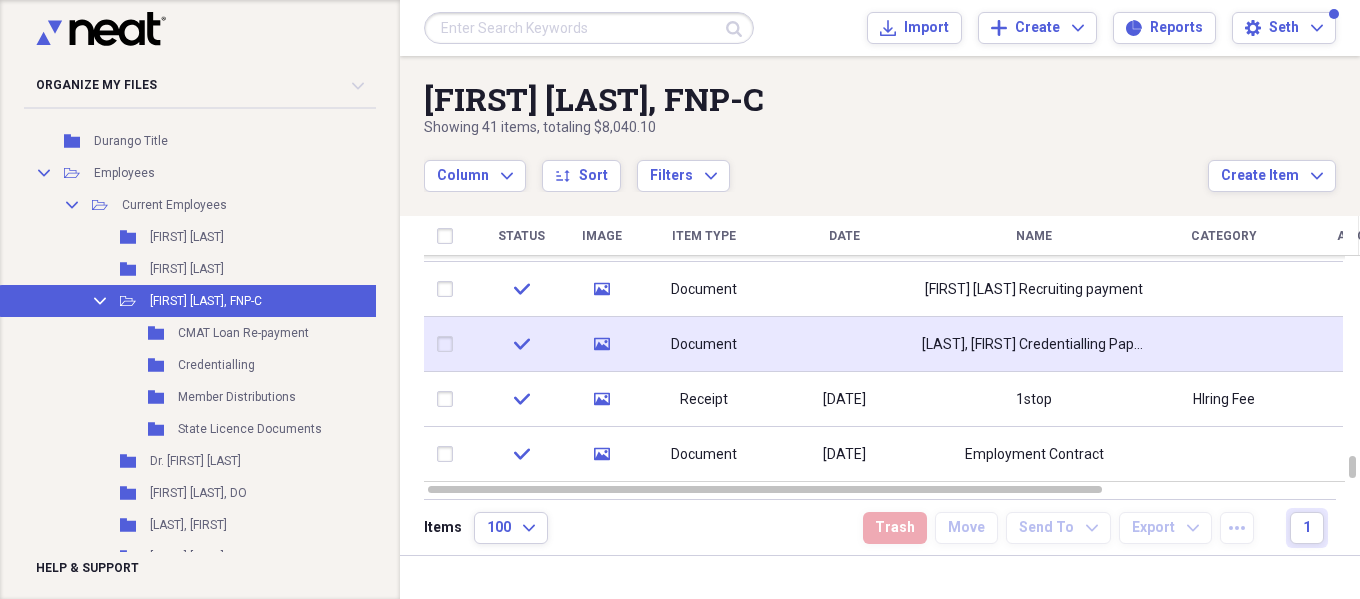click on "Document" at bounding box center (704, 344) 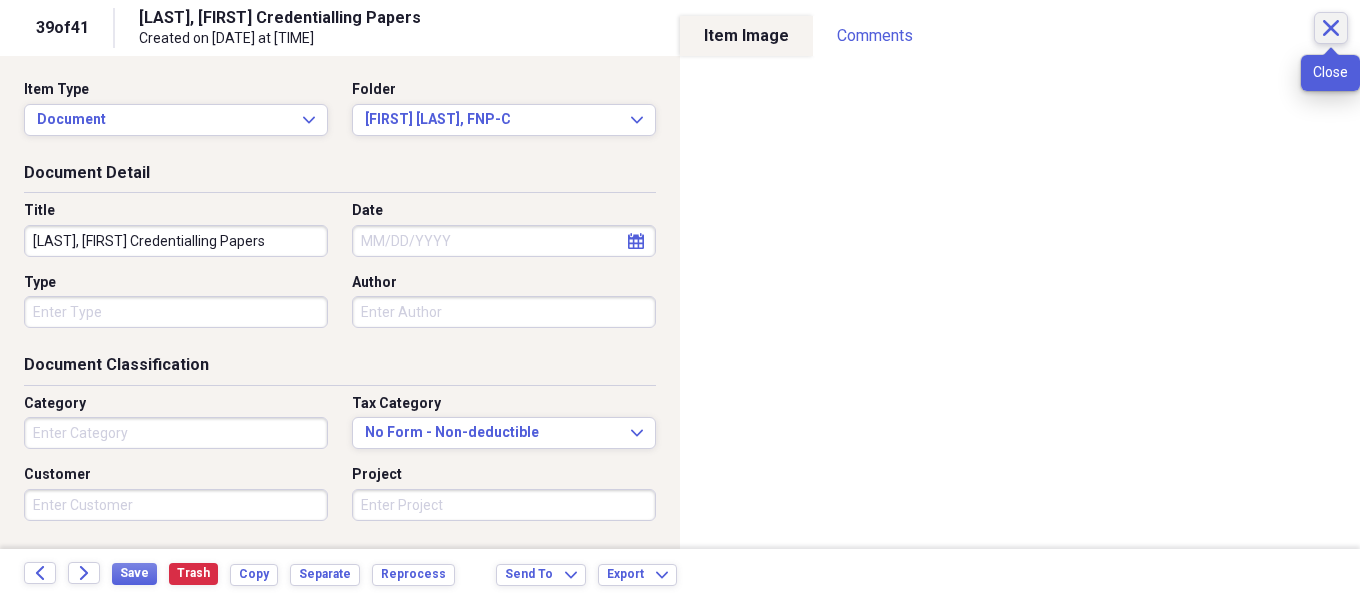 click on "Close" 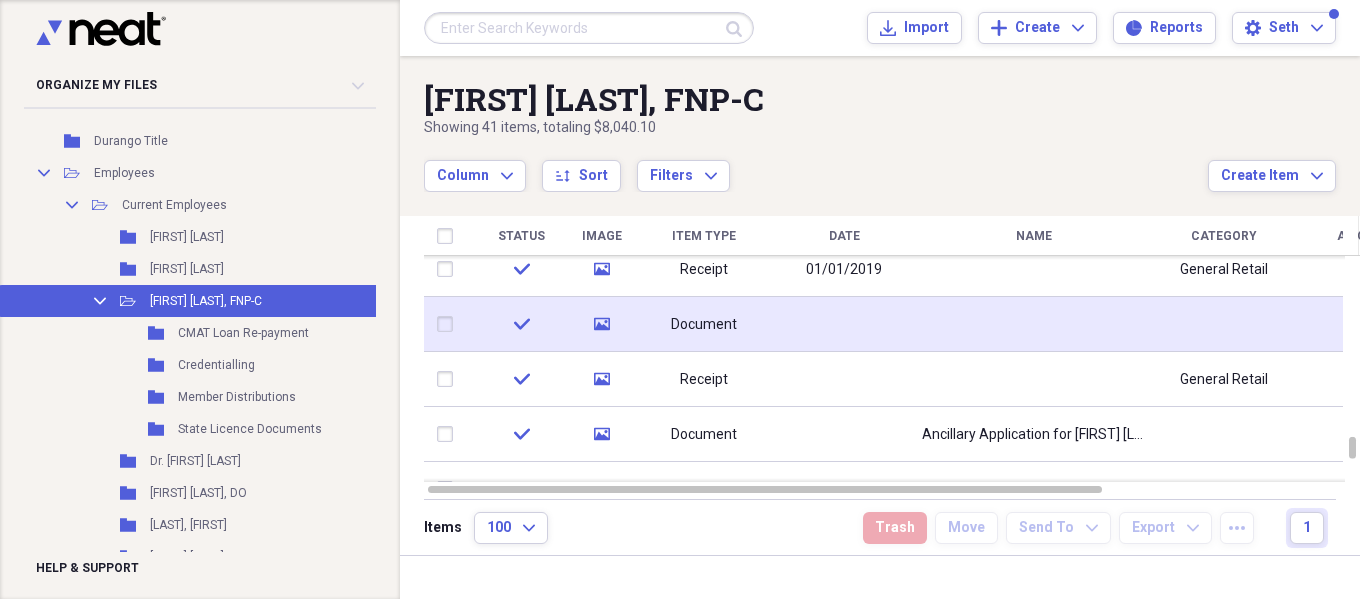click at bounding box center [844, 324] 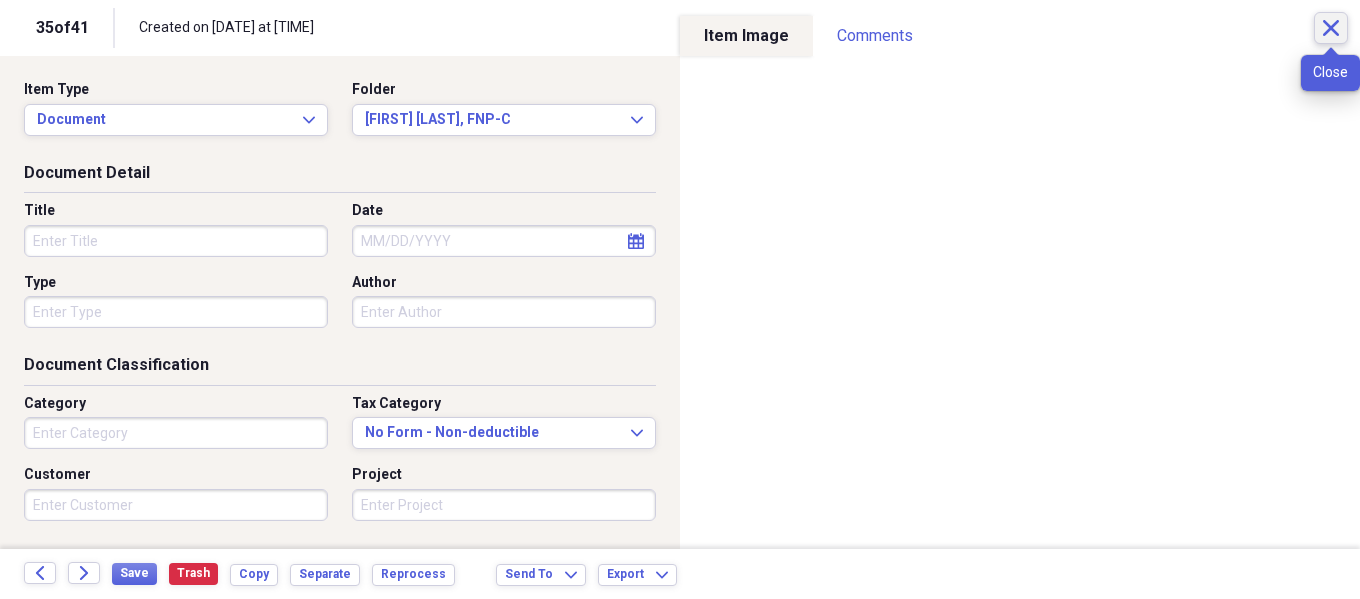 click on "Close" at bounding box center [1331, 28] 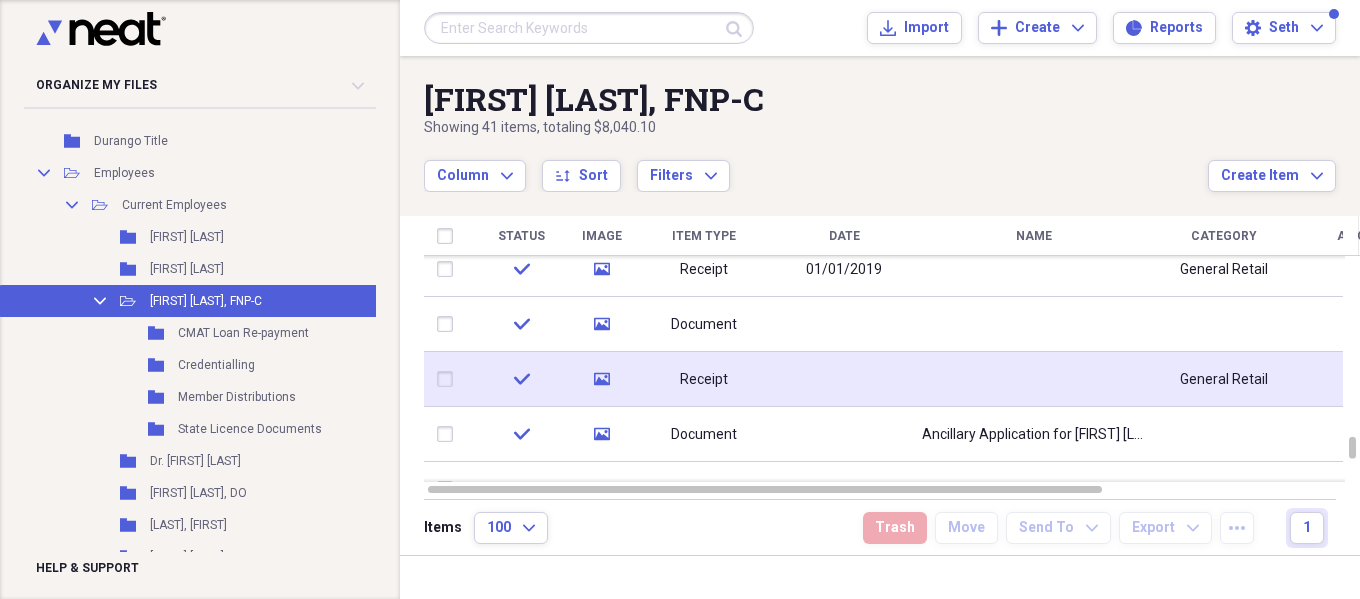 click at bounding box center [844, 379] 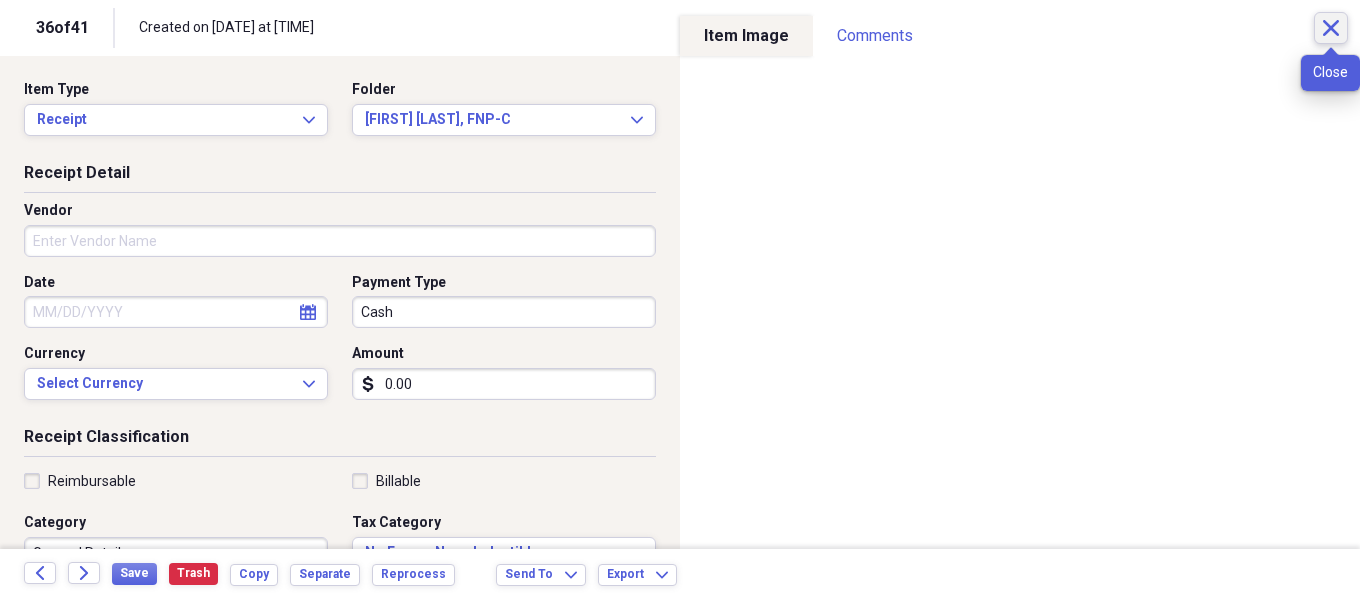 click 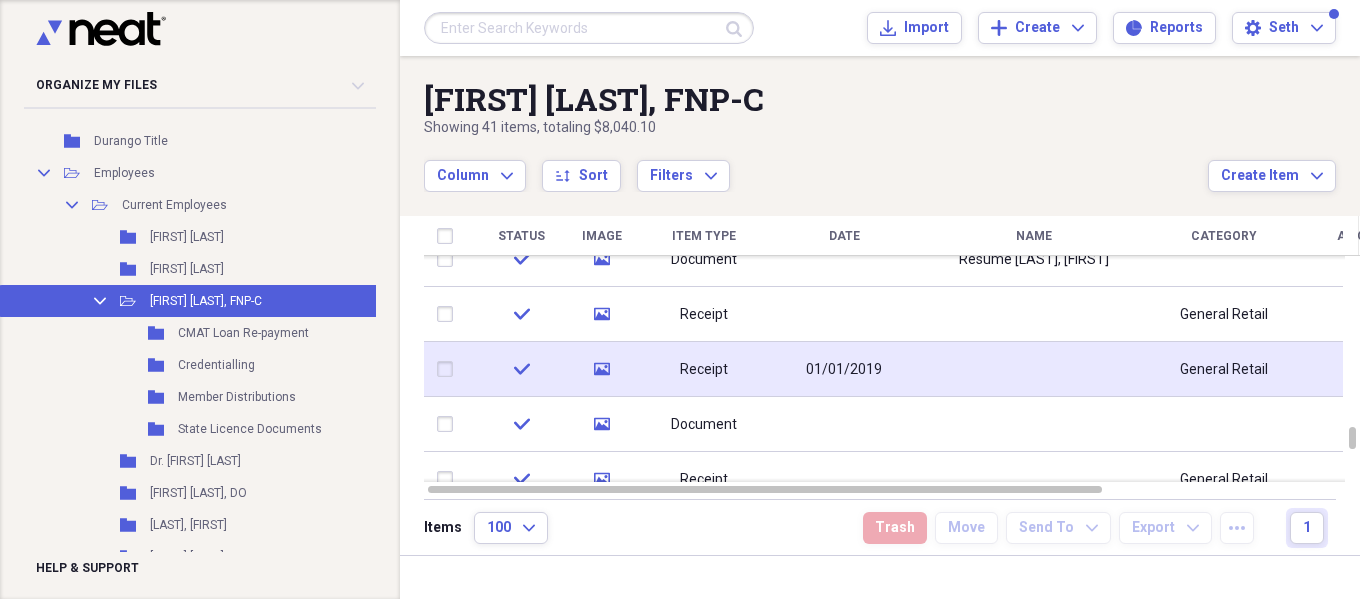 click at bounding box center [1034, 369] 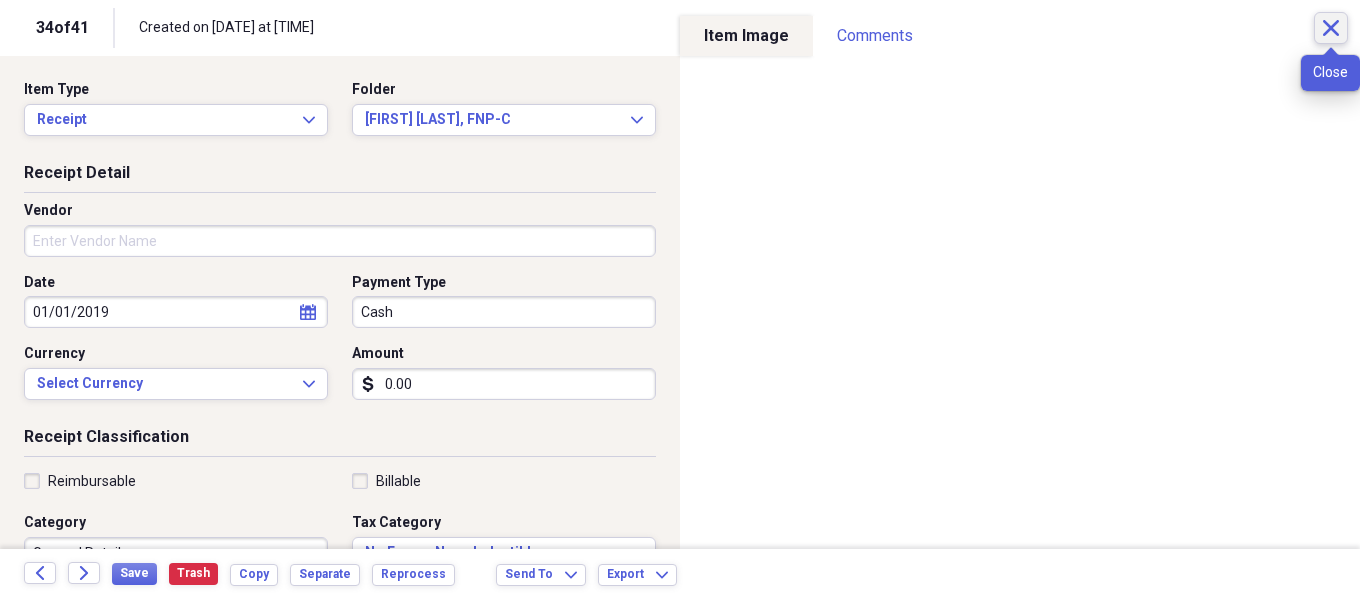click 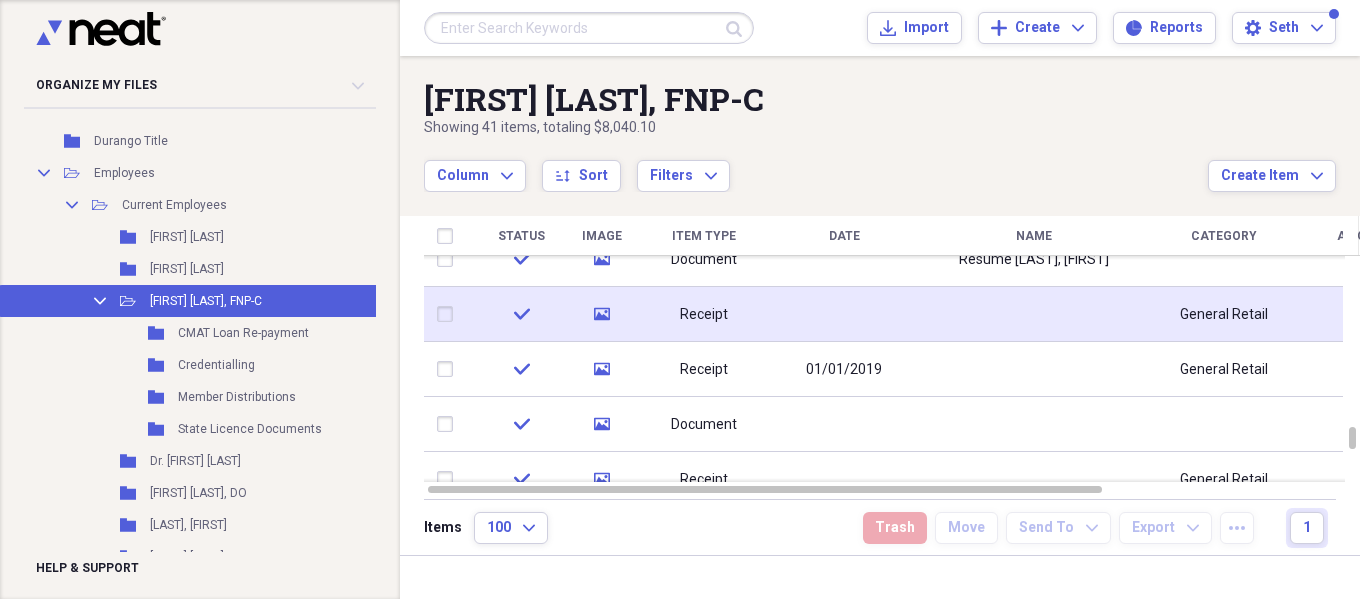 click at bounding box center [844, 314] 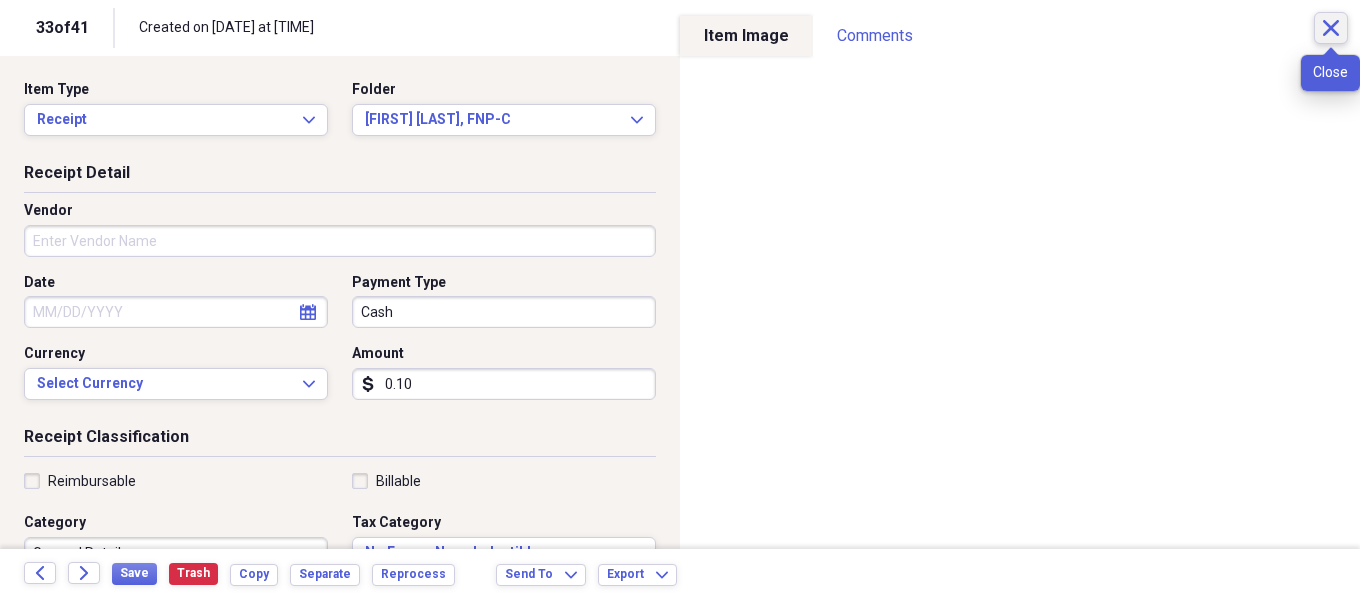 click on "Close" 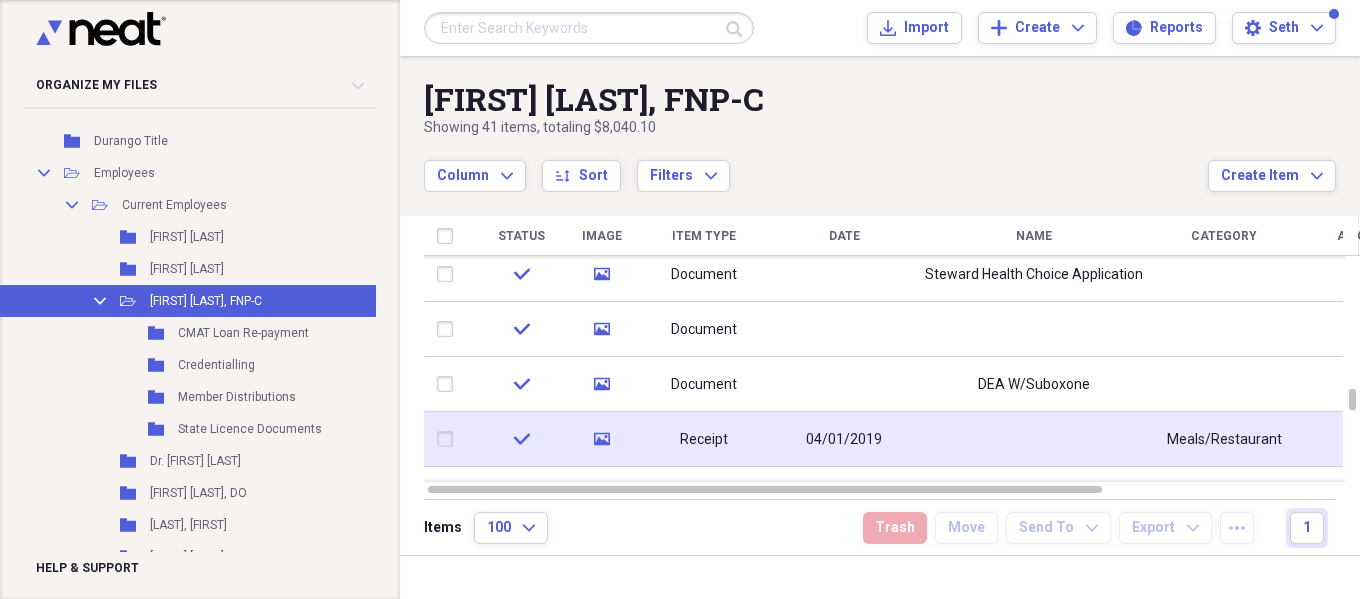 click at bounding box center (1034, 439) 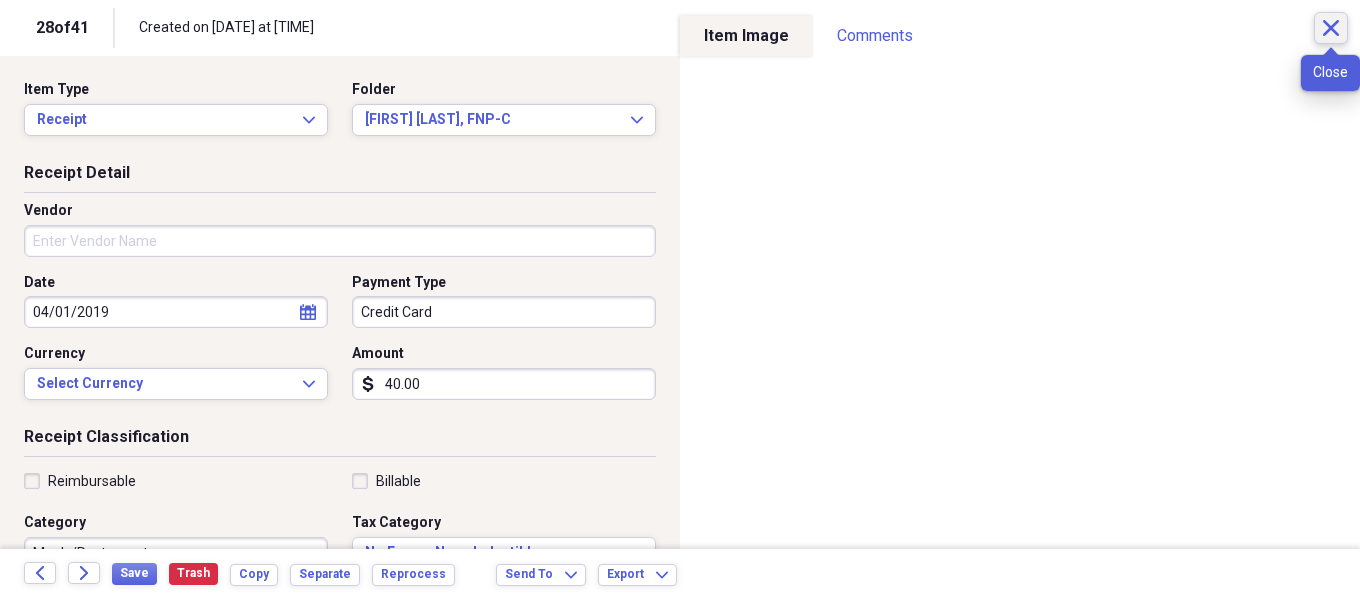 click on "Close" 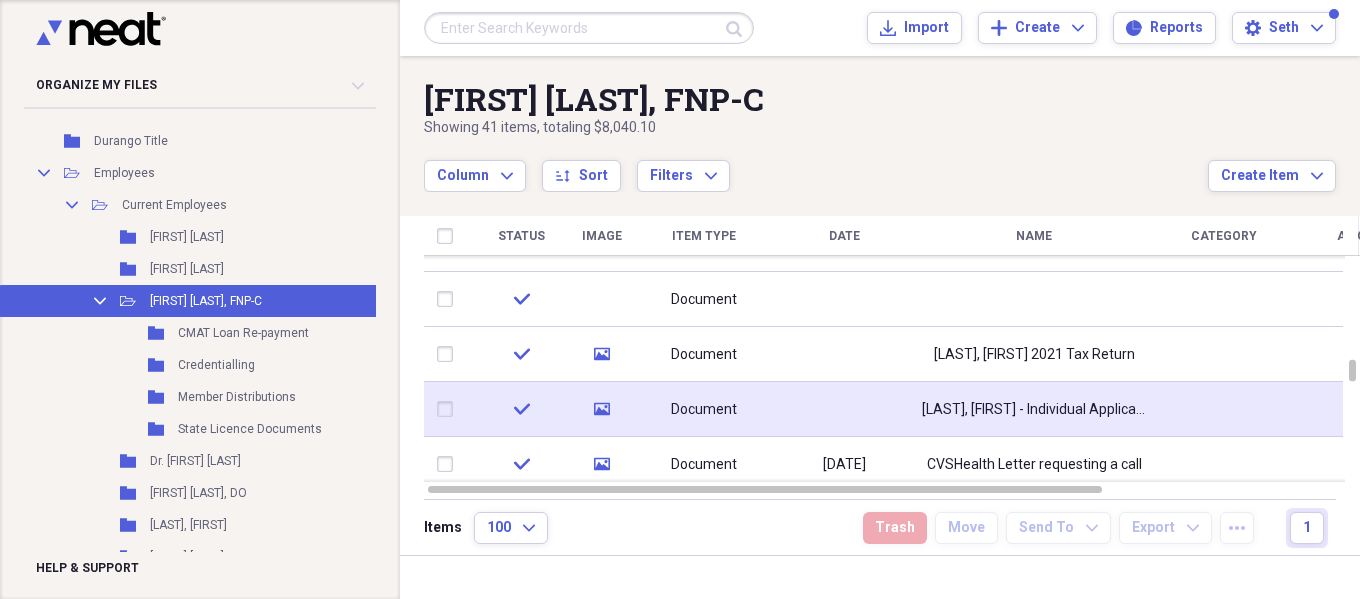 click at bounding box center (844, 409) 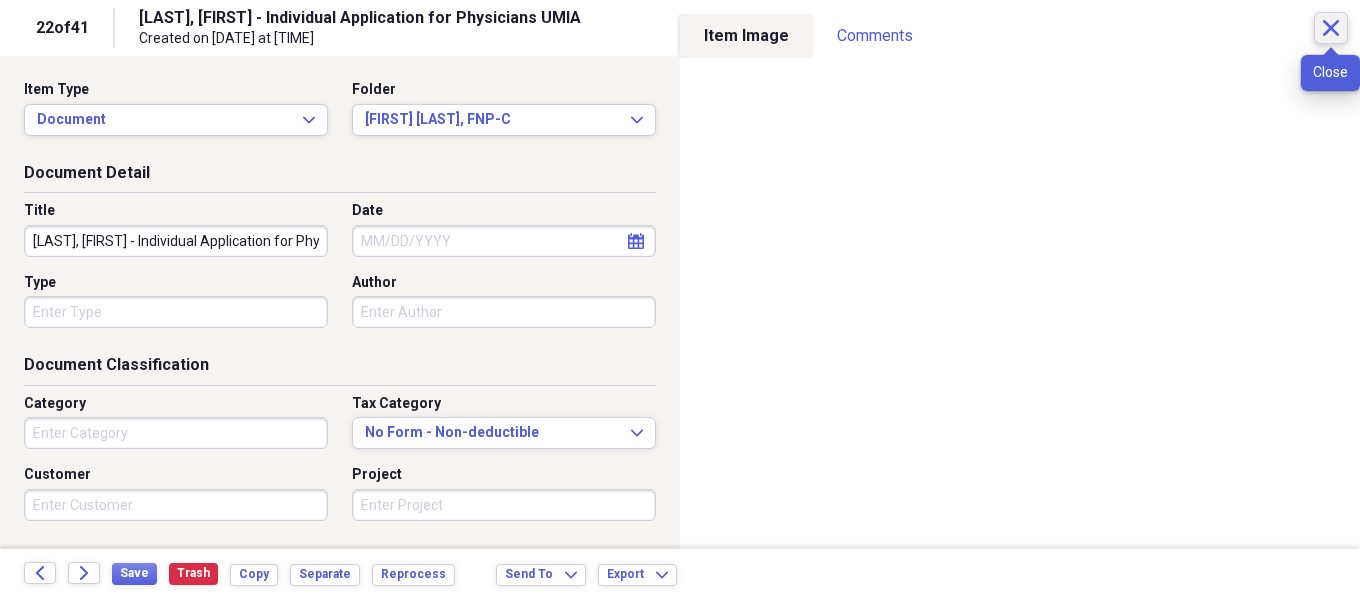 click 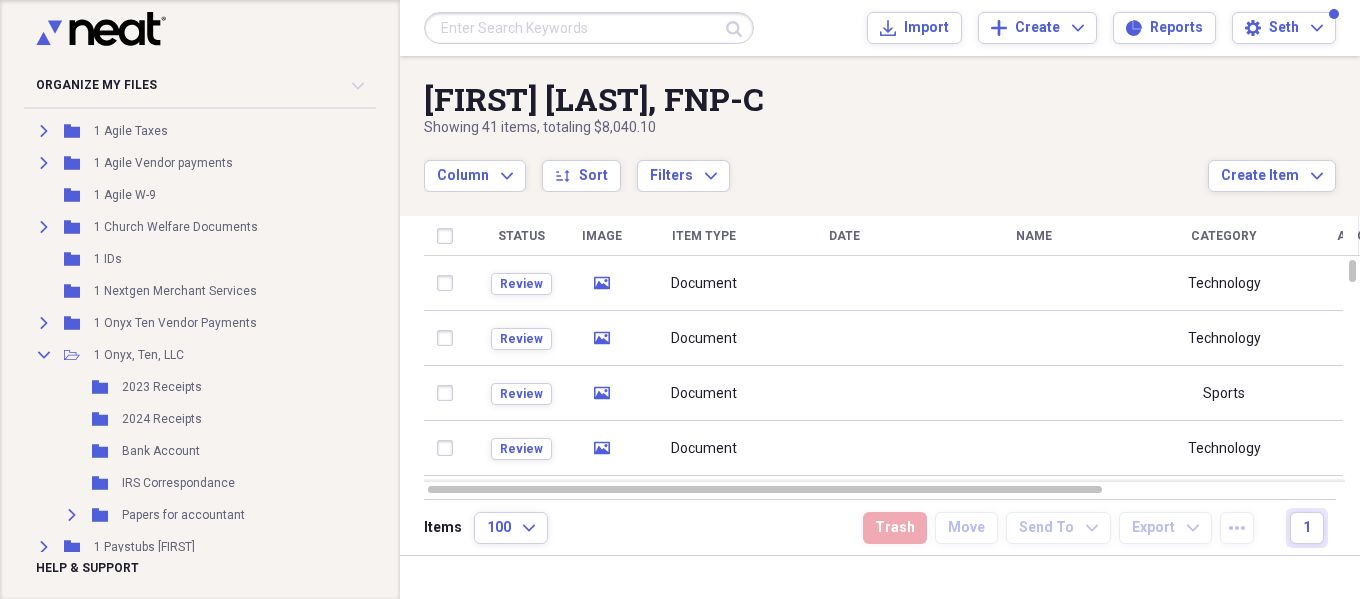 scroll, scrollTop: 900, scrollLeft: 0, axis: vertical 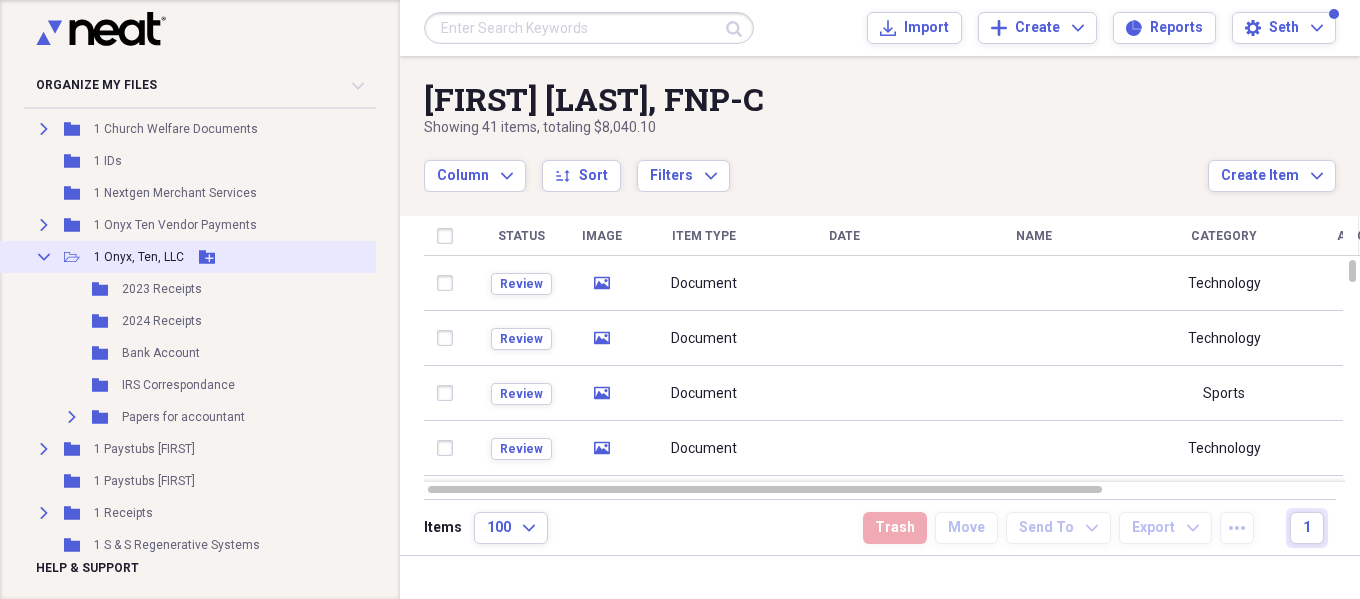 click on "Collapse" 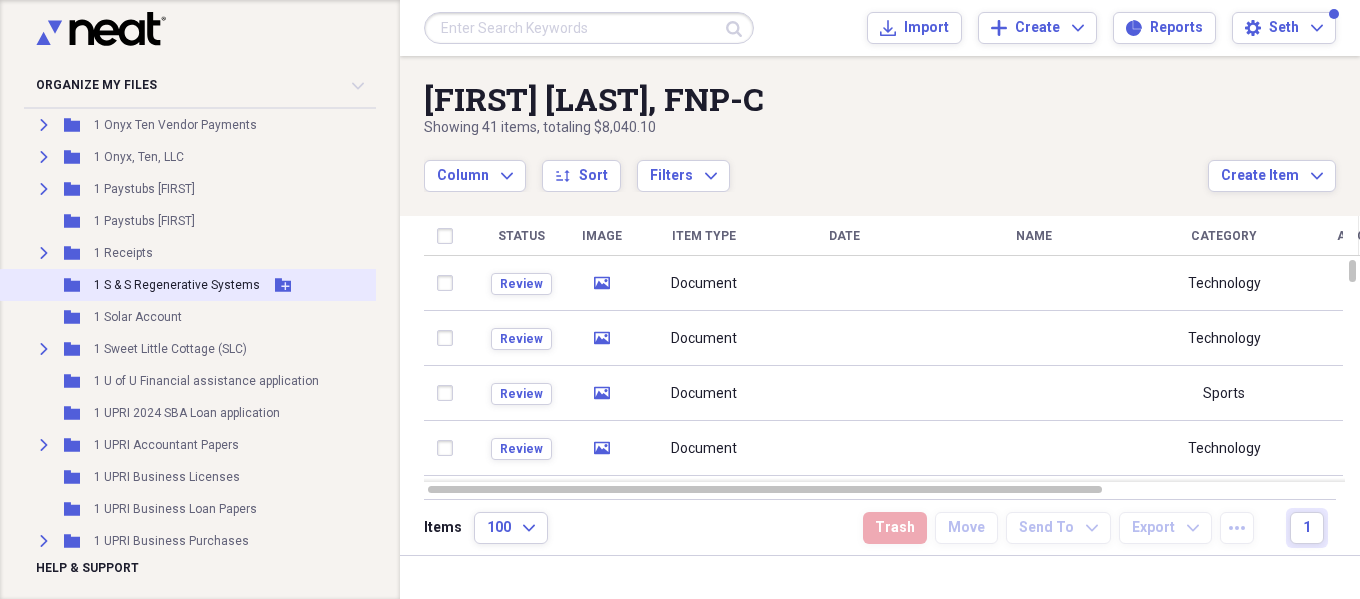 scroll, scrollTop: 1100, scrollLeft: 0, axis: vertical 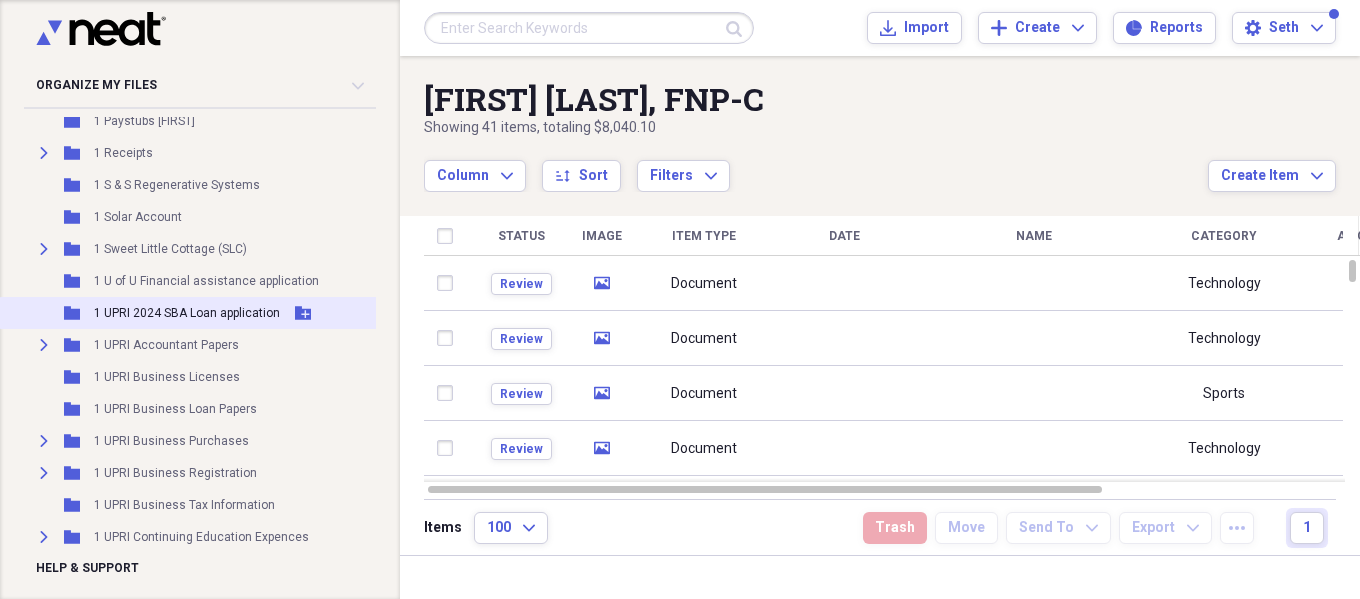 click on "1 UPRI 2024 SBA Loan application" at bounding box center [187, 313] 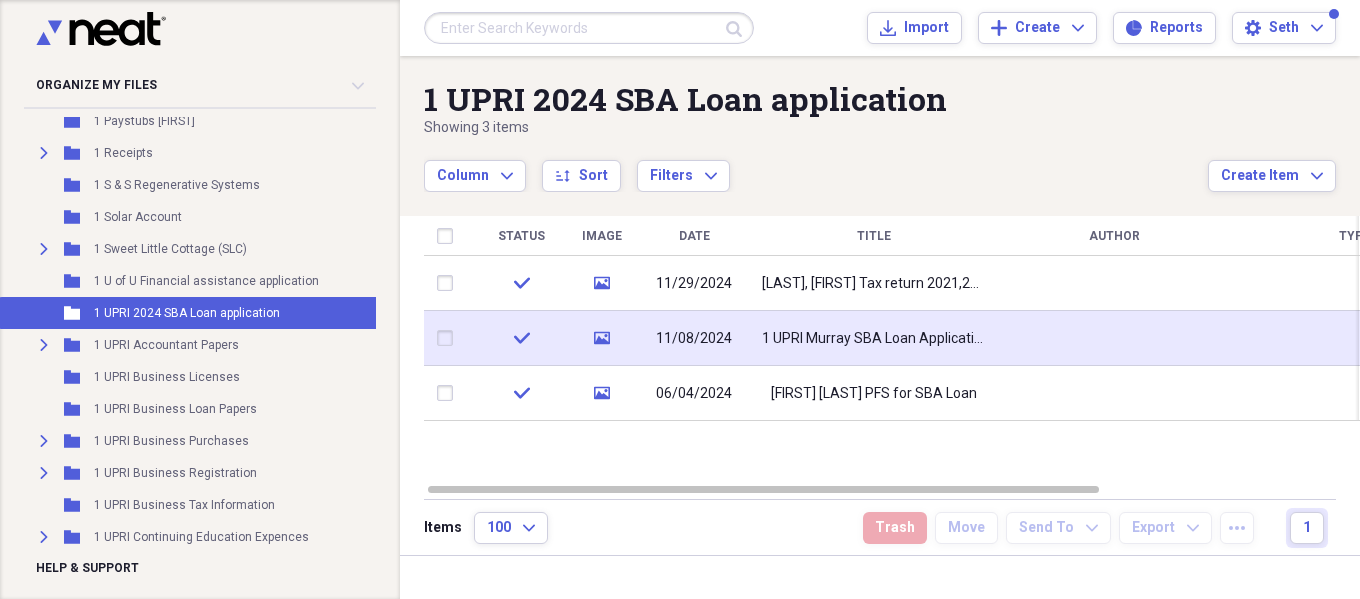 click on "1 UPRI Murray SBA Loan Application PFS and BDDD" at bounding box center [874, 339] 